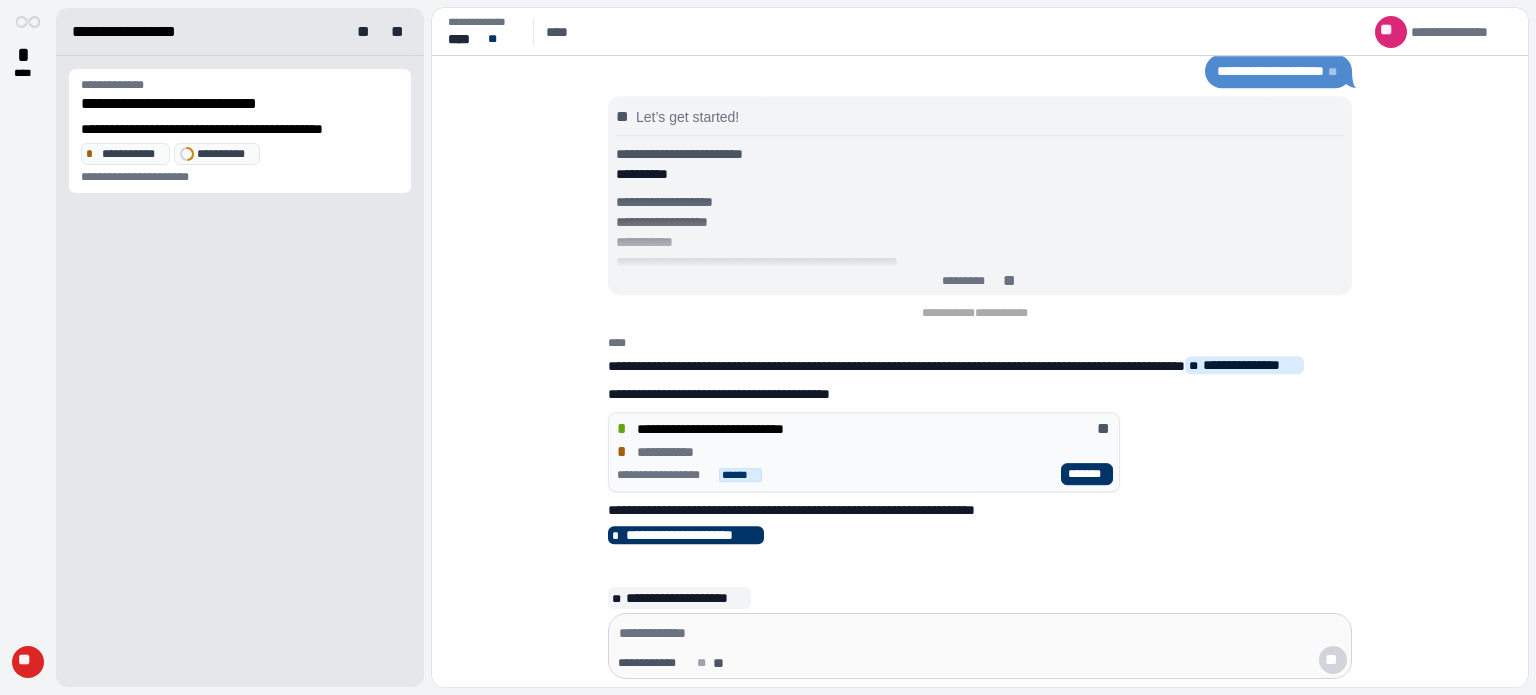 scroll, scrollTop: 0, scrollLeft: 0, axis: both 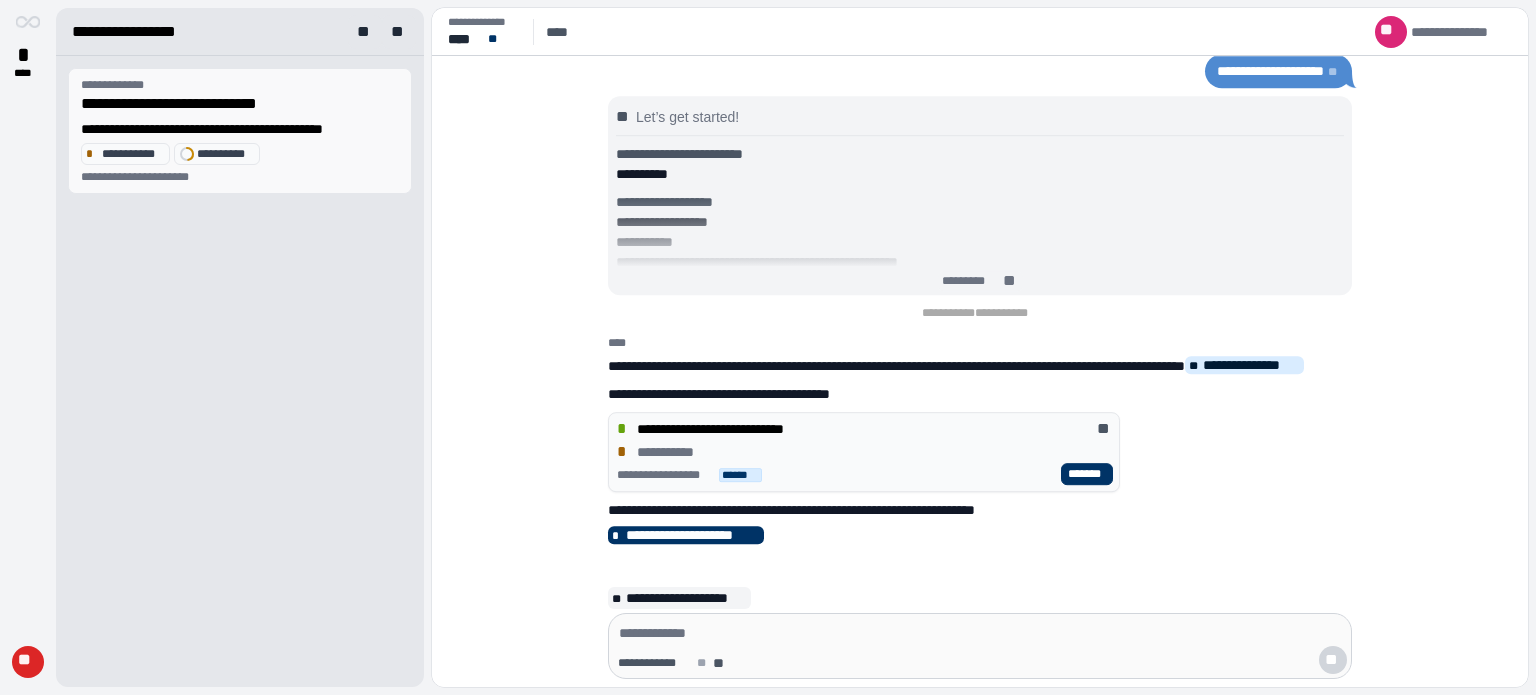 click on "**********" at bounding box center [240, 104] 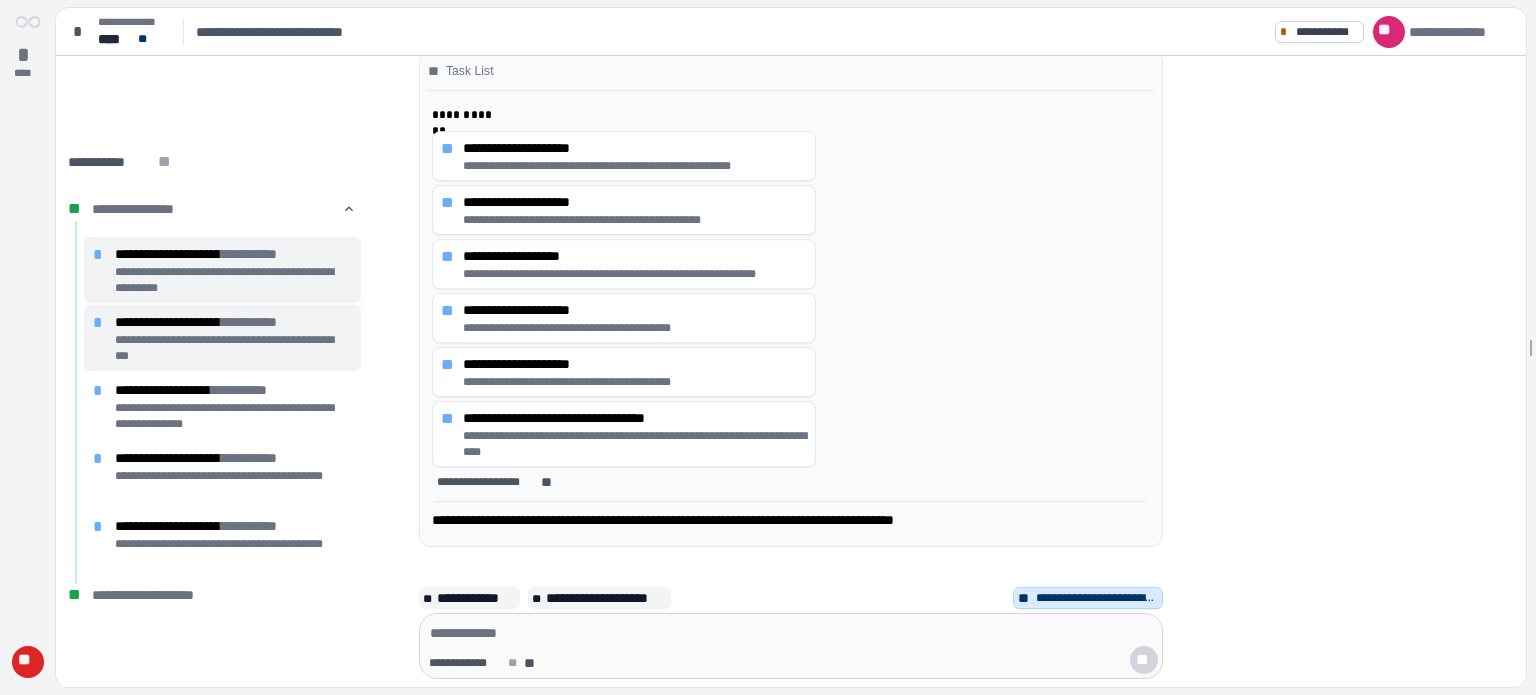 click on "**" at bounding box center (27, 662) 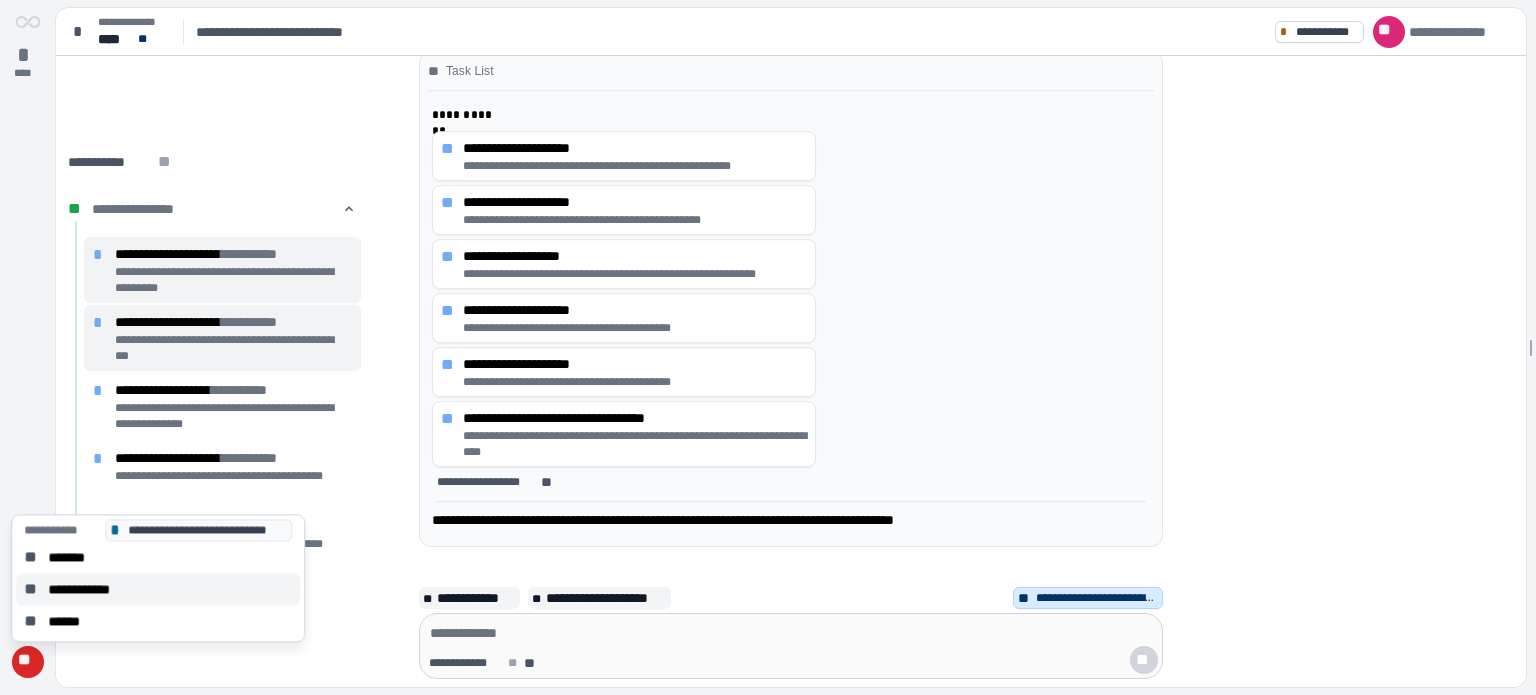 click on "**********" at bounding box center (89, 589) 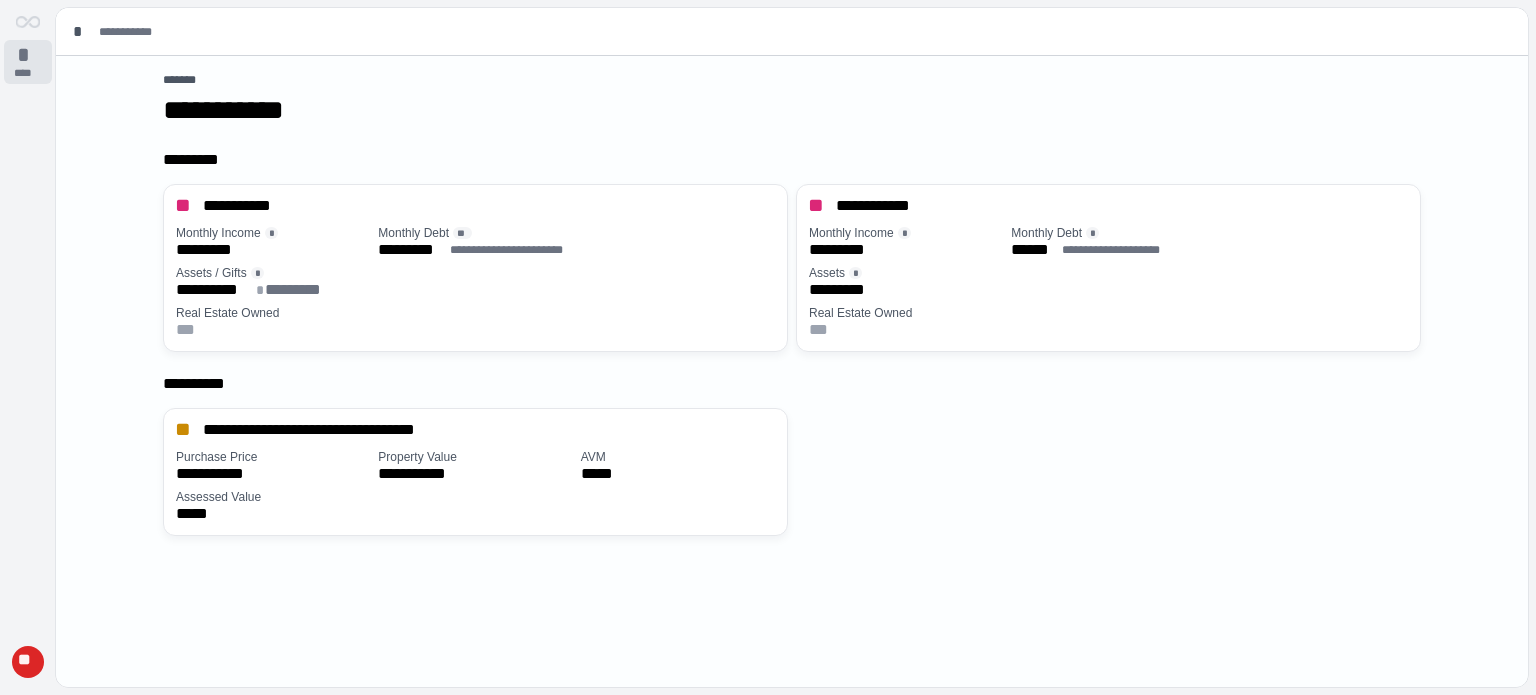 click on "*" at bounding box center (28, 55) 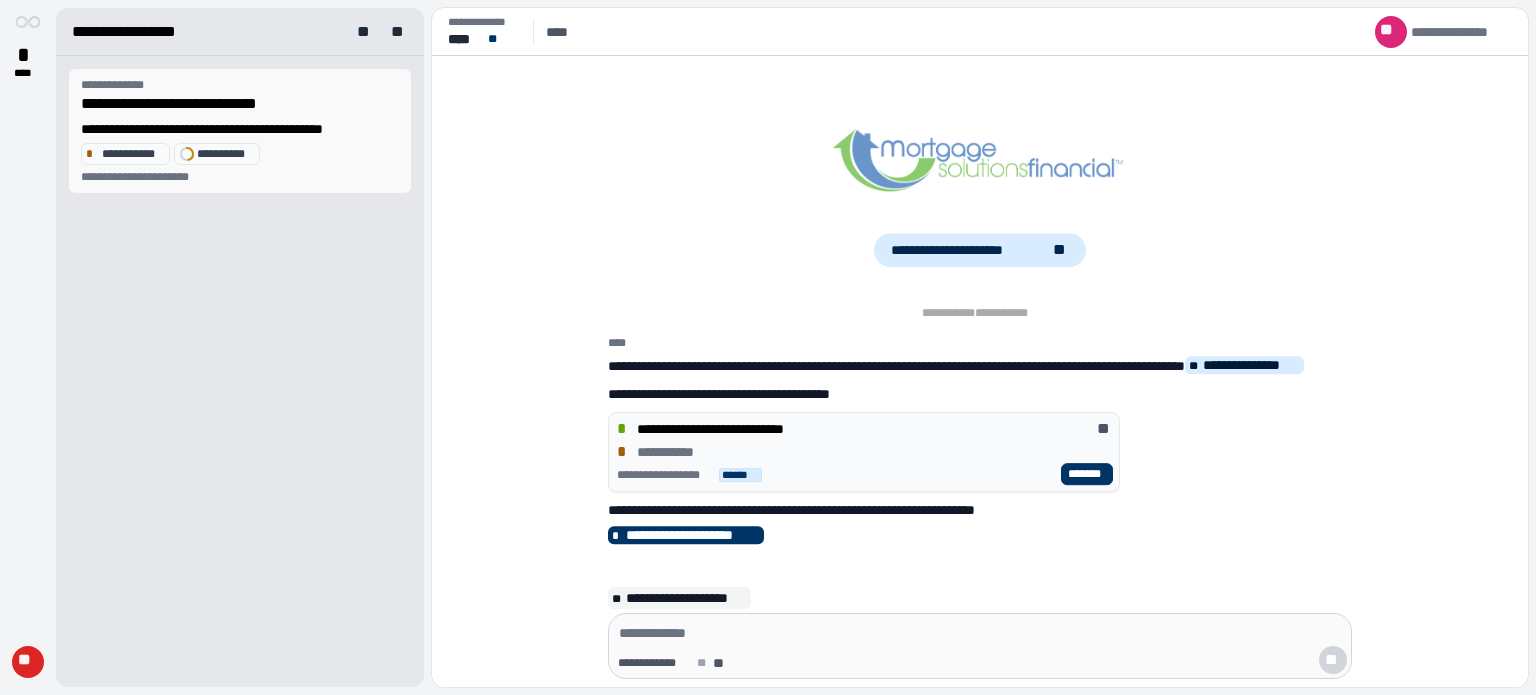 click on "**********" at bounding box center [132, 154] 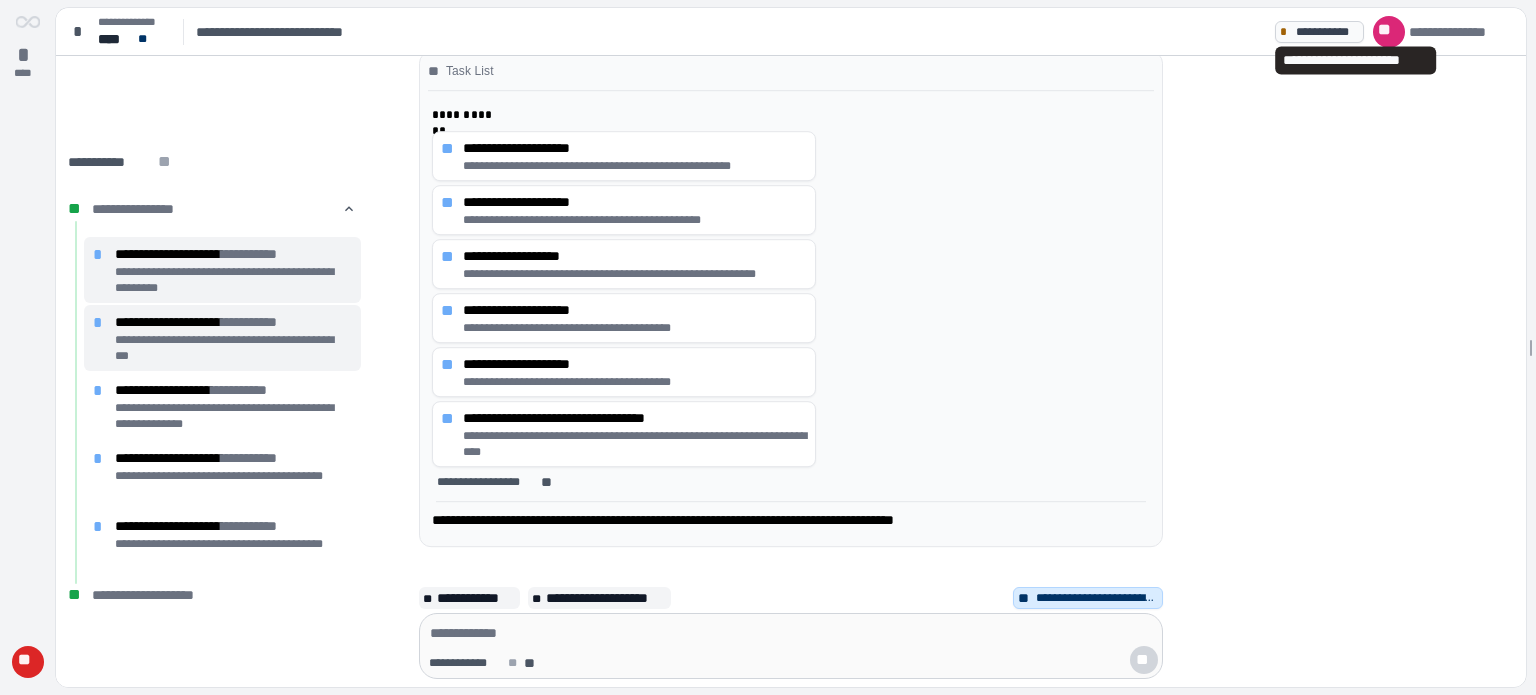 click on "**********" at bounding box center [1326, 32] 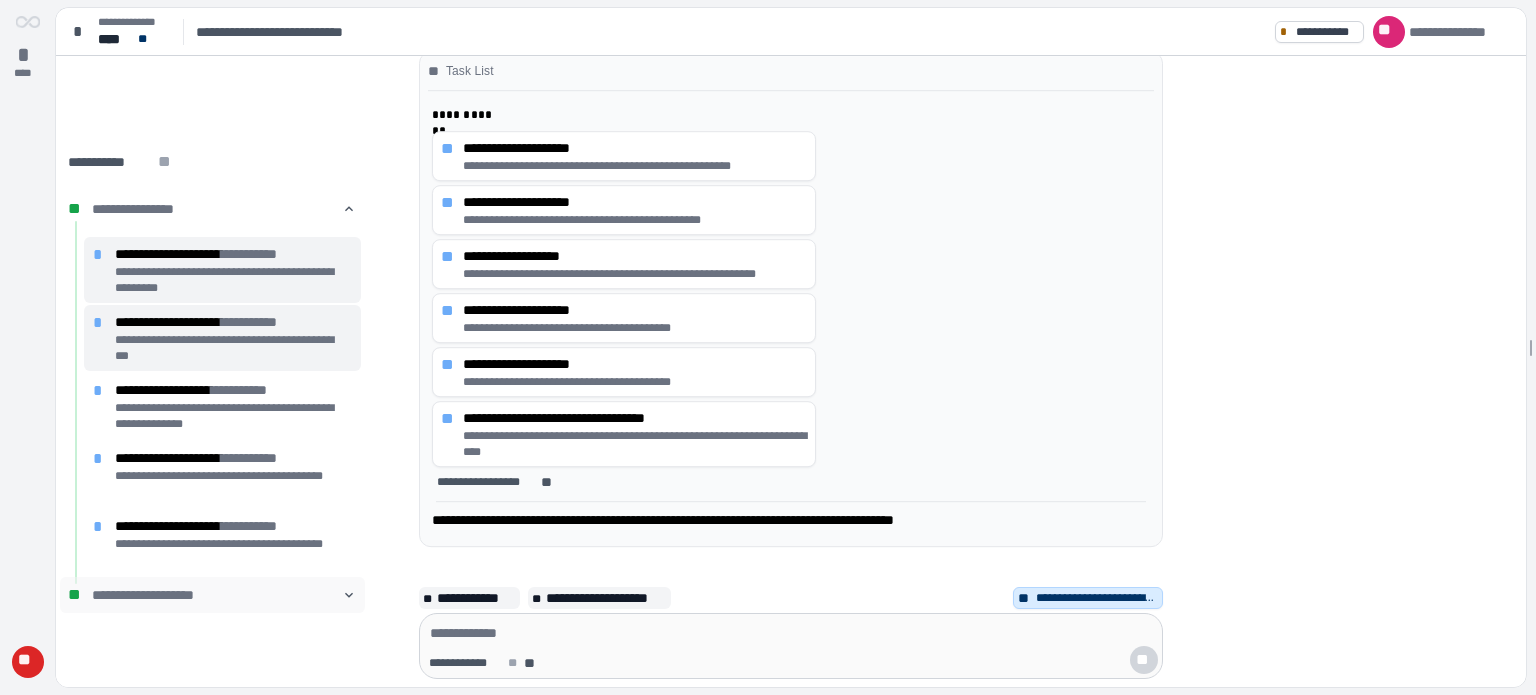 click on "󰅀" at bounding box center (349, 595) 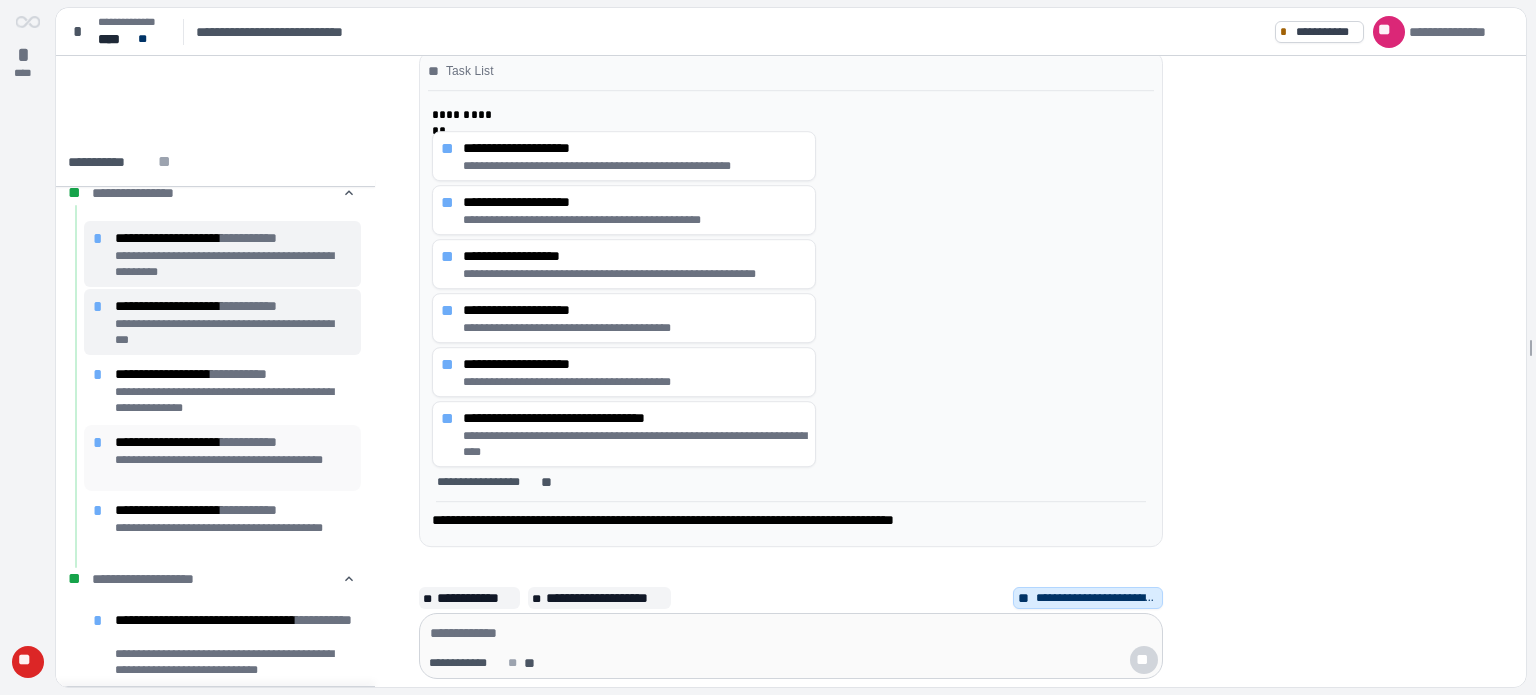 scroll, scrollTop: 0, scrollLeft: 0, axis: both 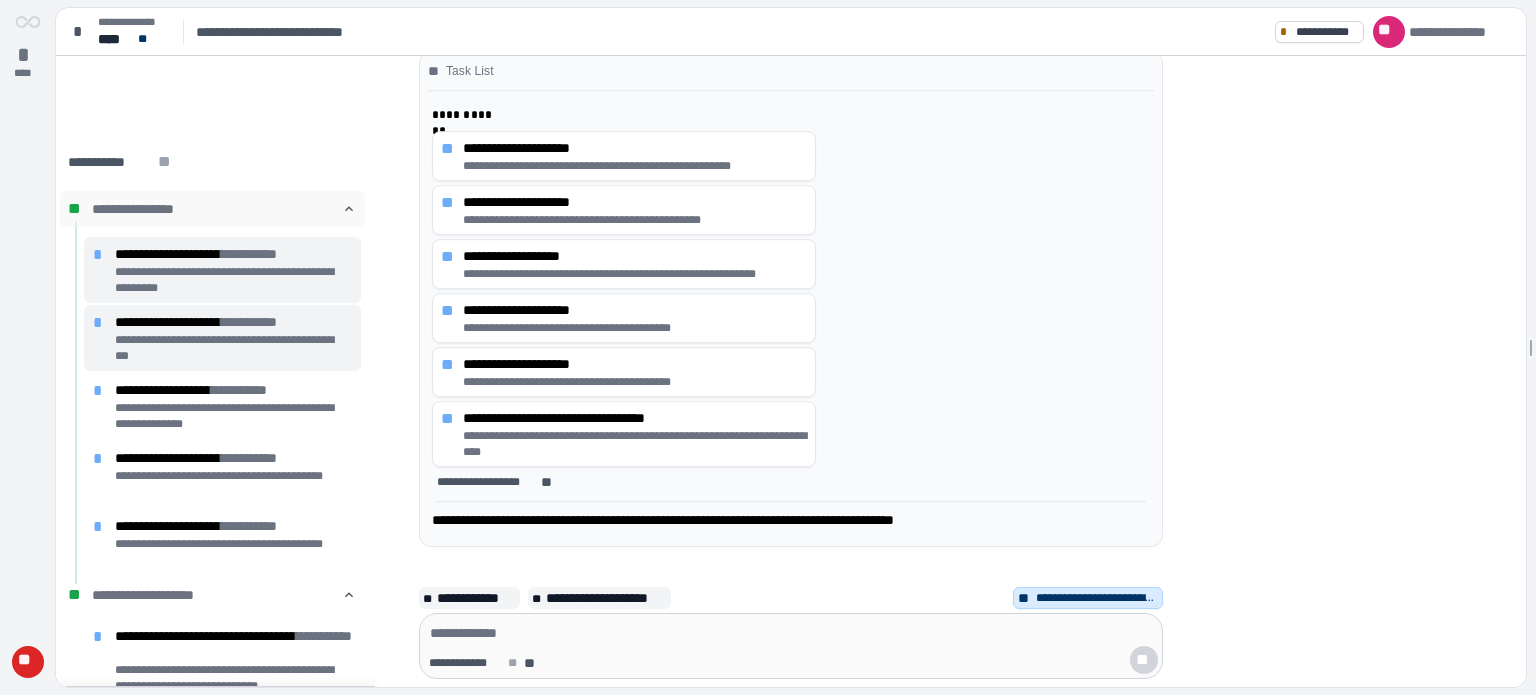 click on "󰅃" at bounding box center [349, 209] 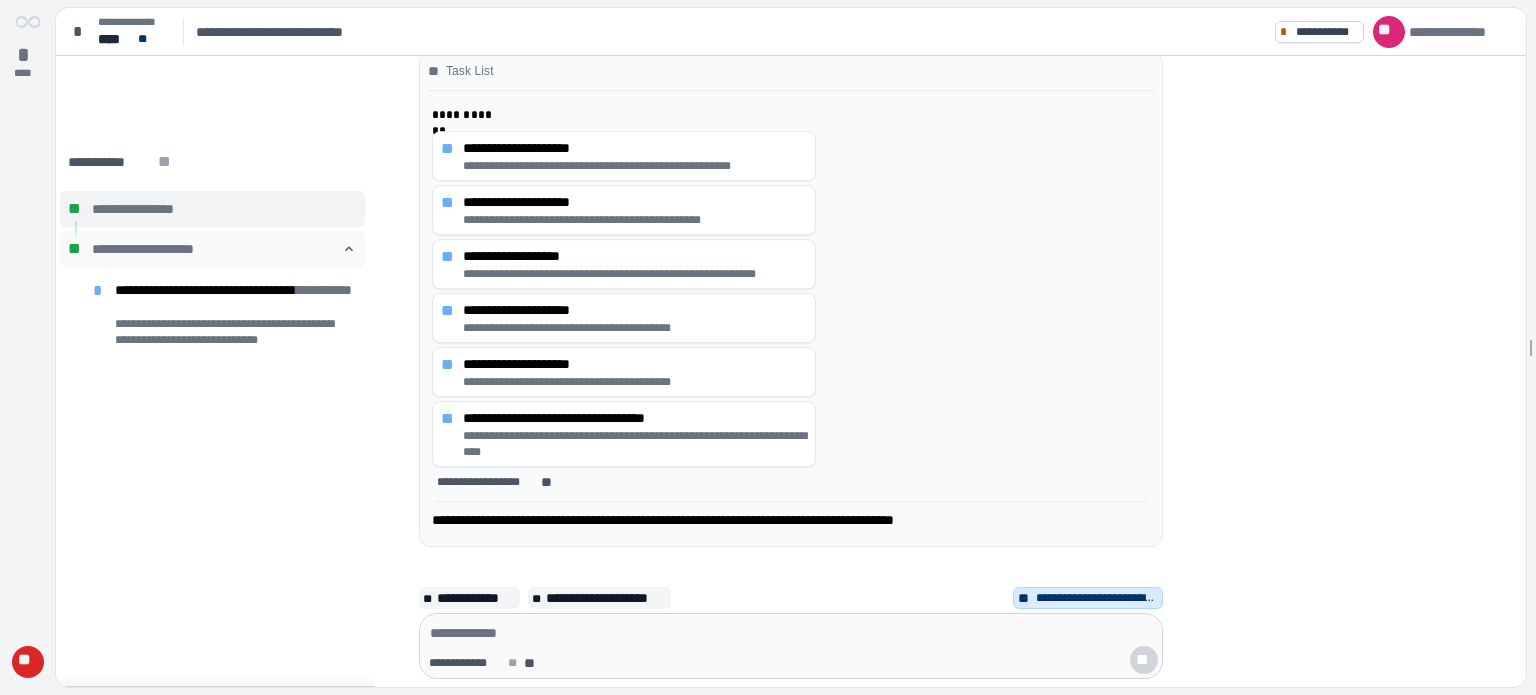 click on "󰅃" at bounding box center [349, 249] 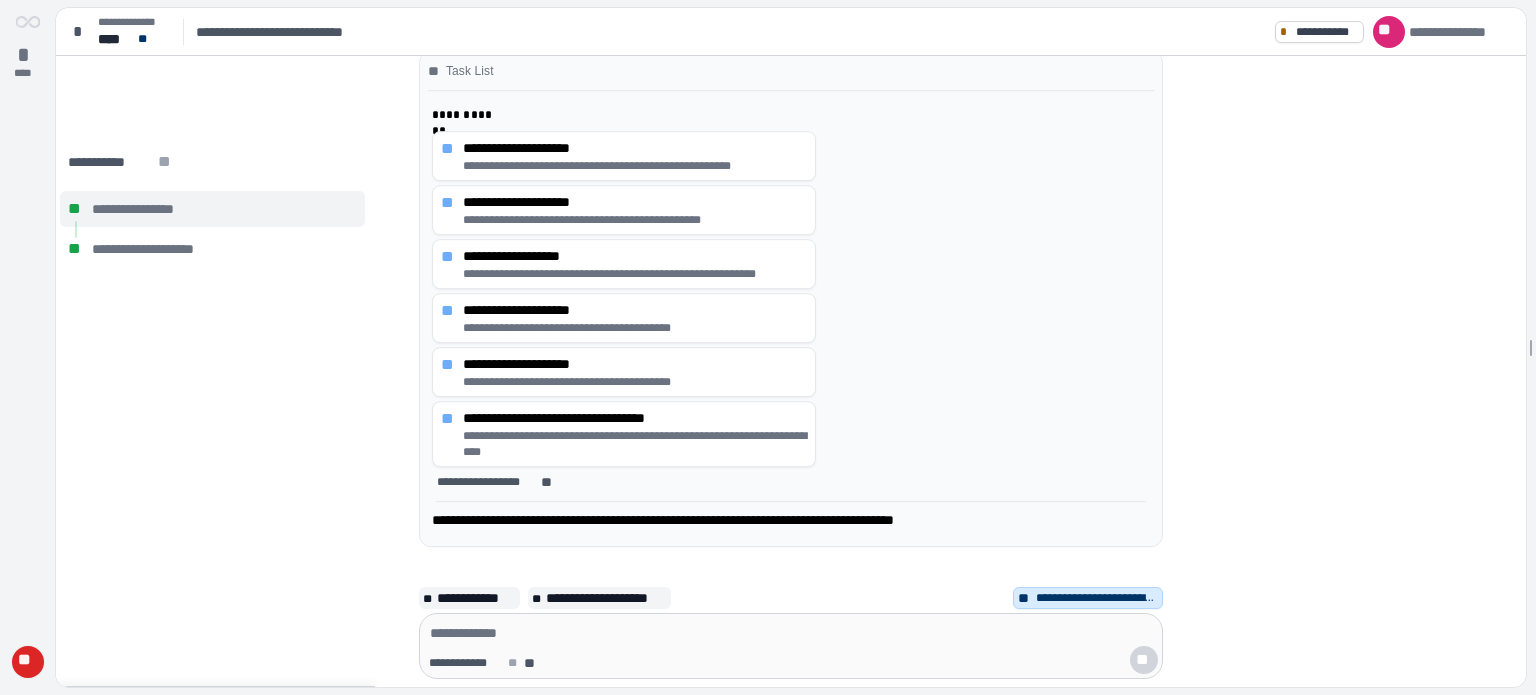 click on "**" at bounding box center (27, 662) 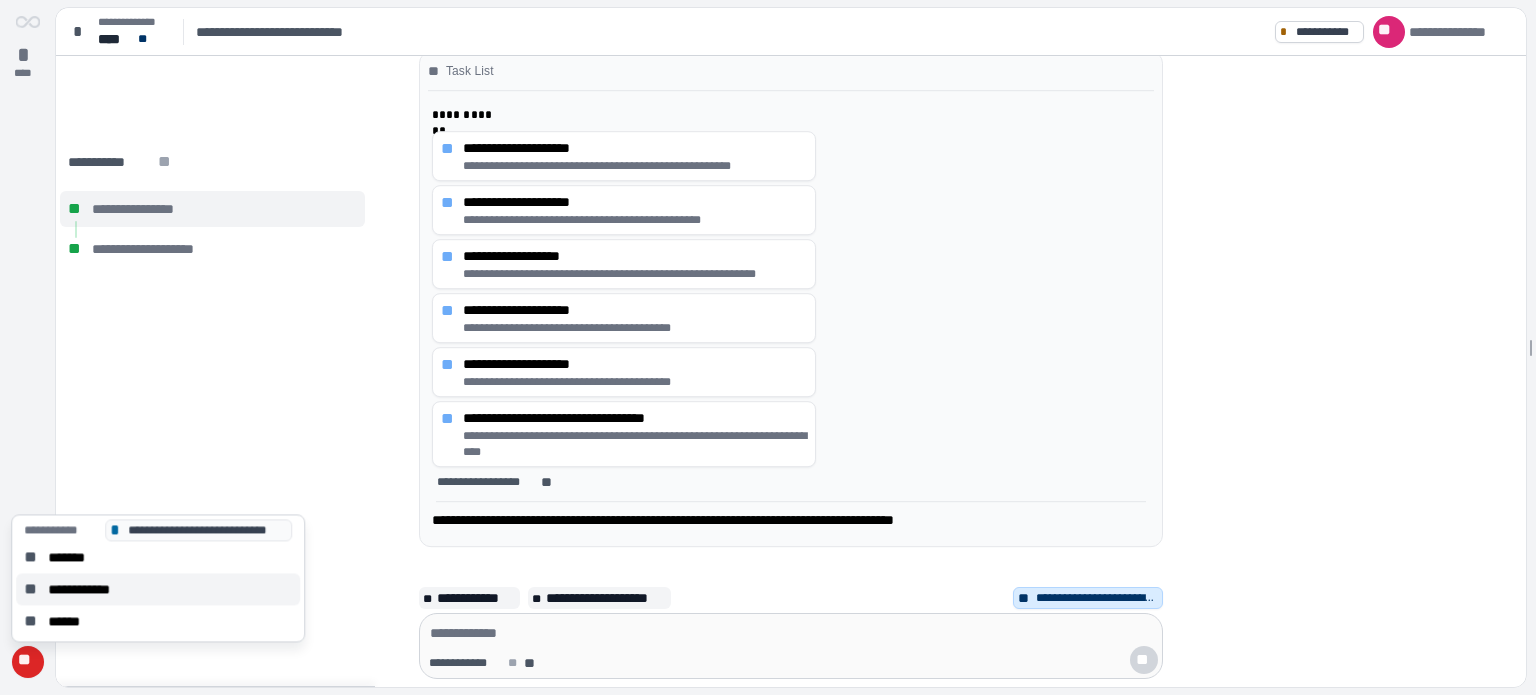 click on "**********" at bounding box center (89, 589) 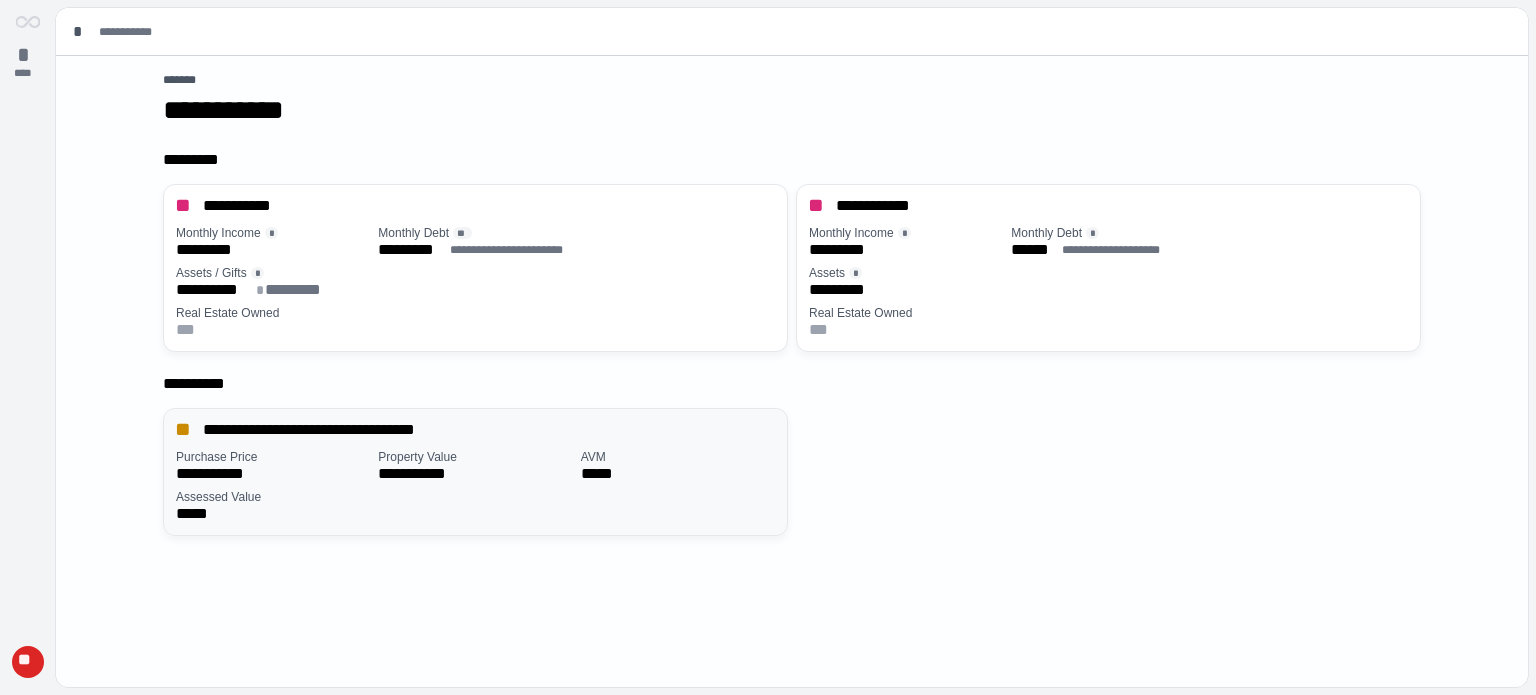 click on "**********" at bounding box center (475, 467) 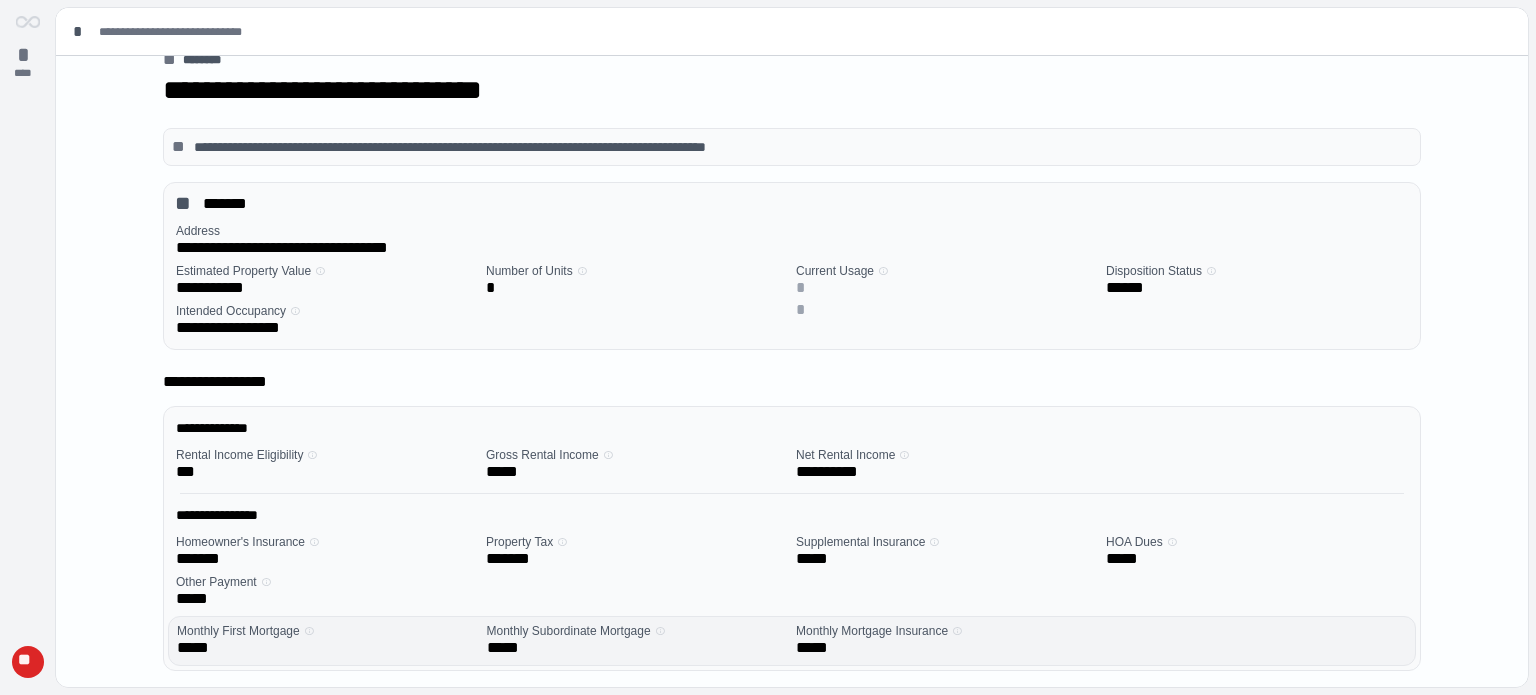 scroll, scrollTop: 0, scrollLeft: 0, axis: both 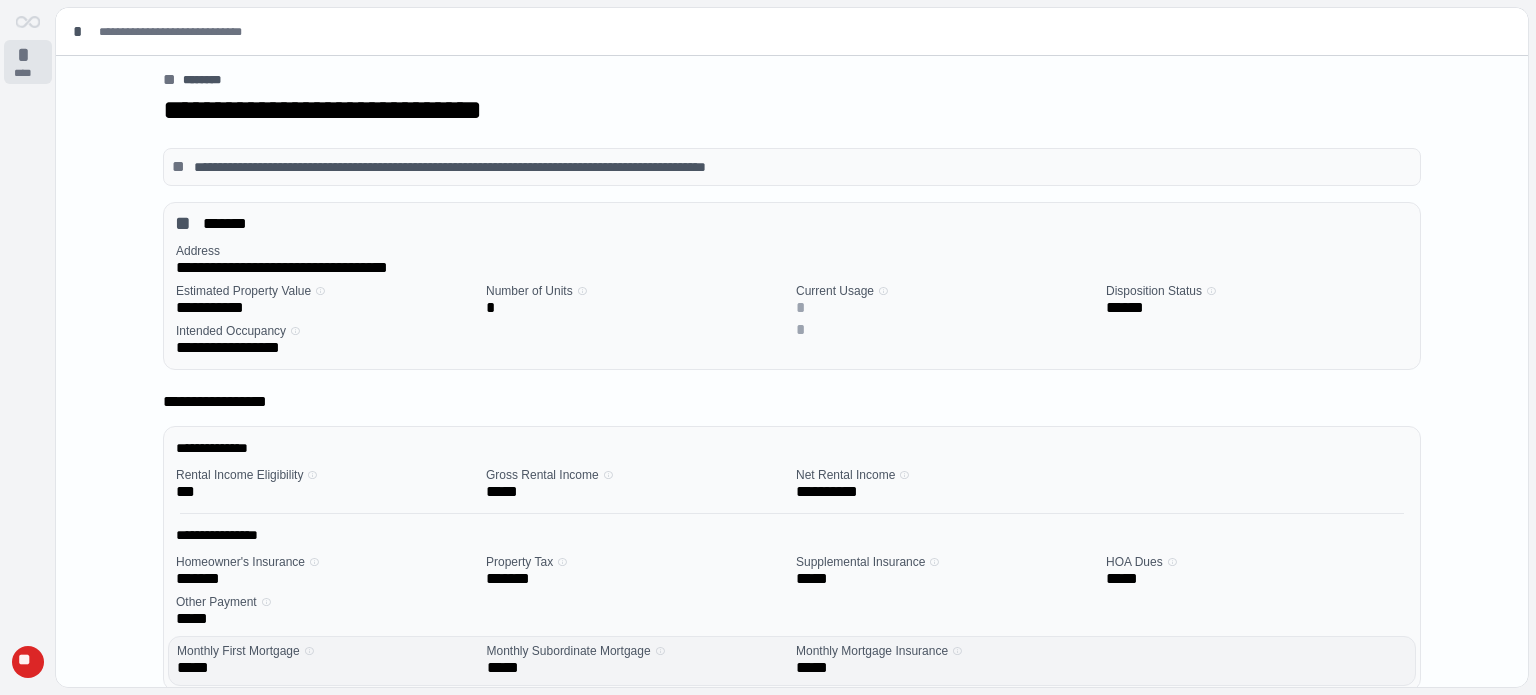 click on "*" at bounding box center [28, 55] 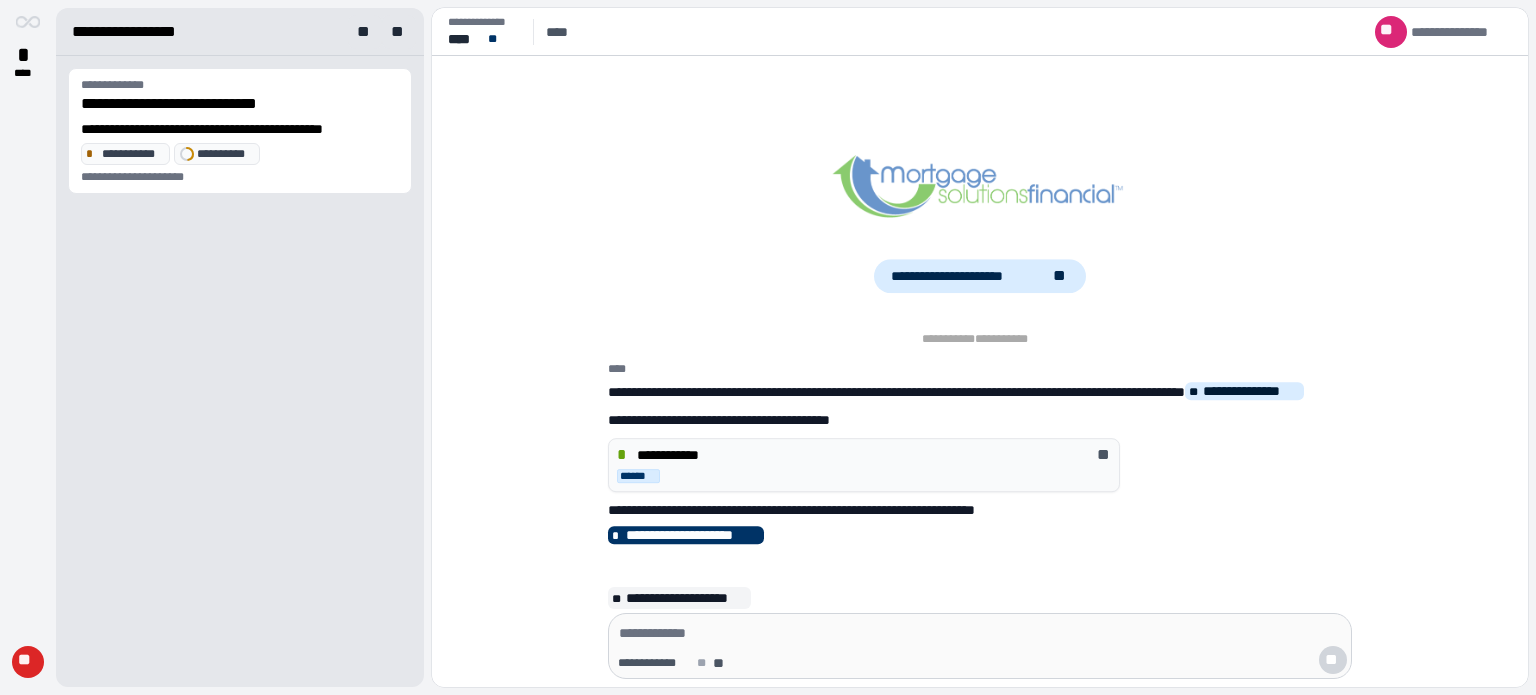 scroll, scrollTop: 0, scrollLeft: 0, axis: both 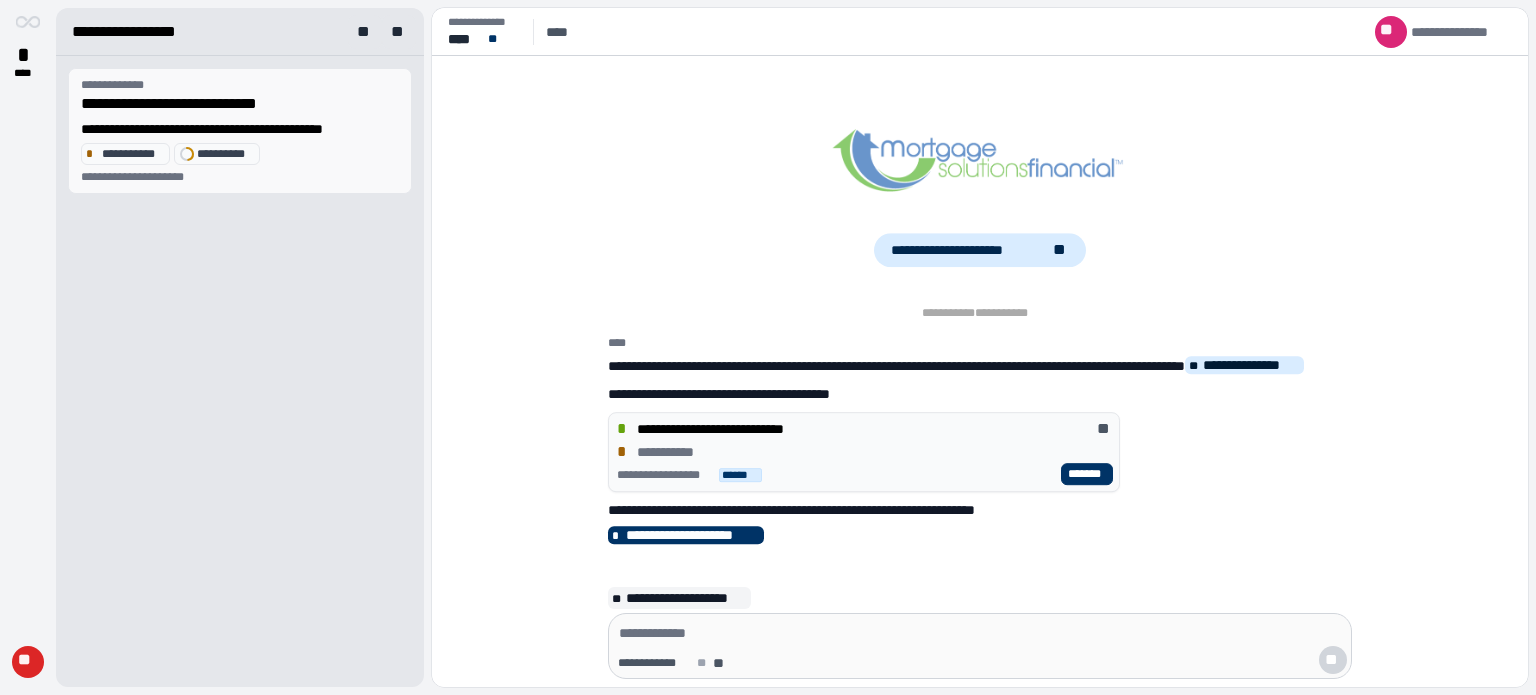 click on "**********" at bounding box center (240, 129) 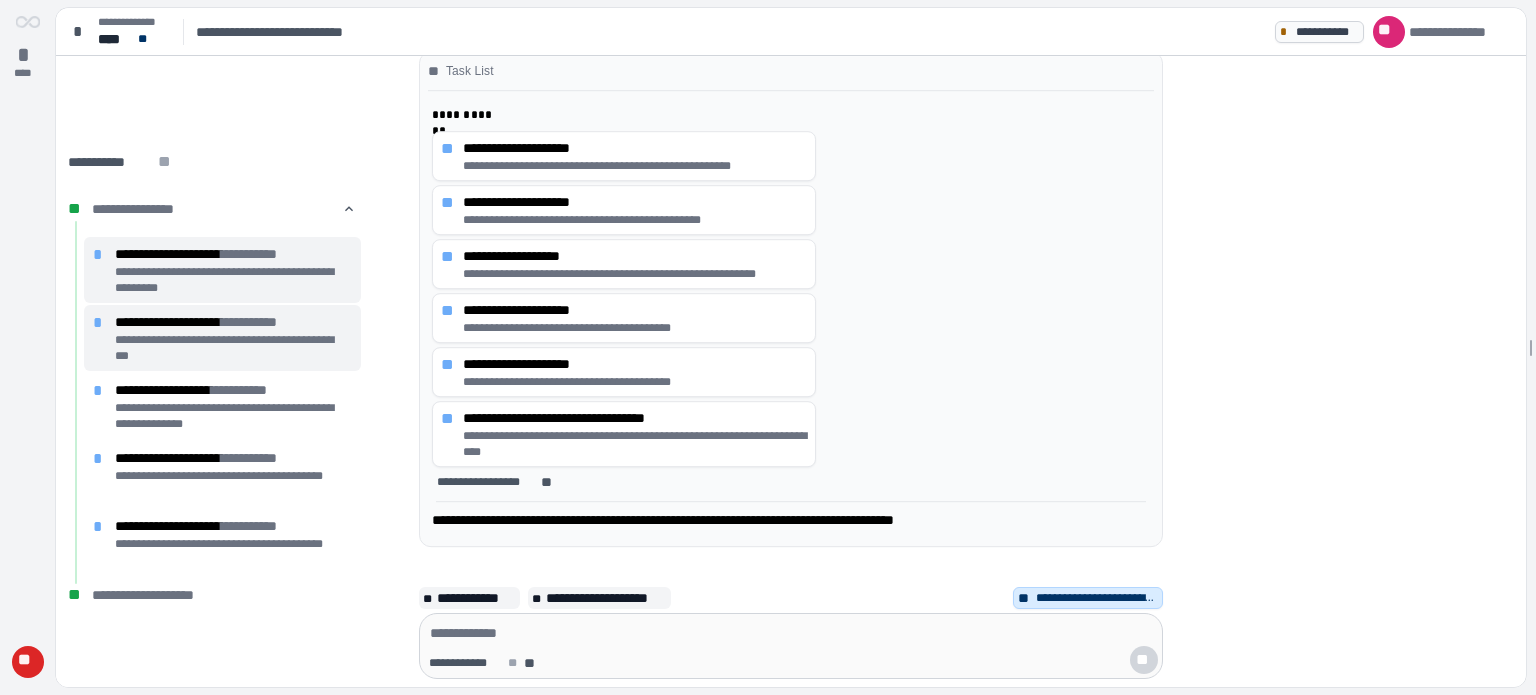 click on "**********" at bounding box center [1326, 32] 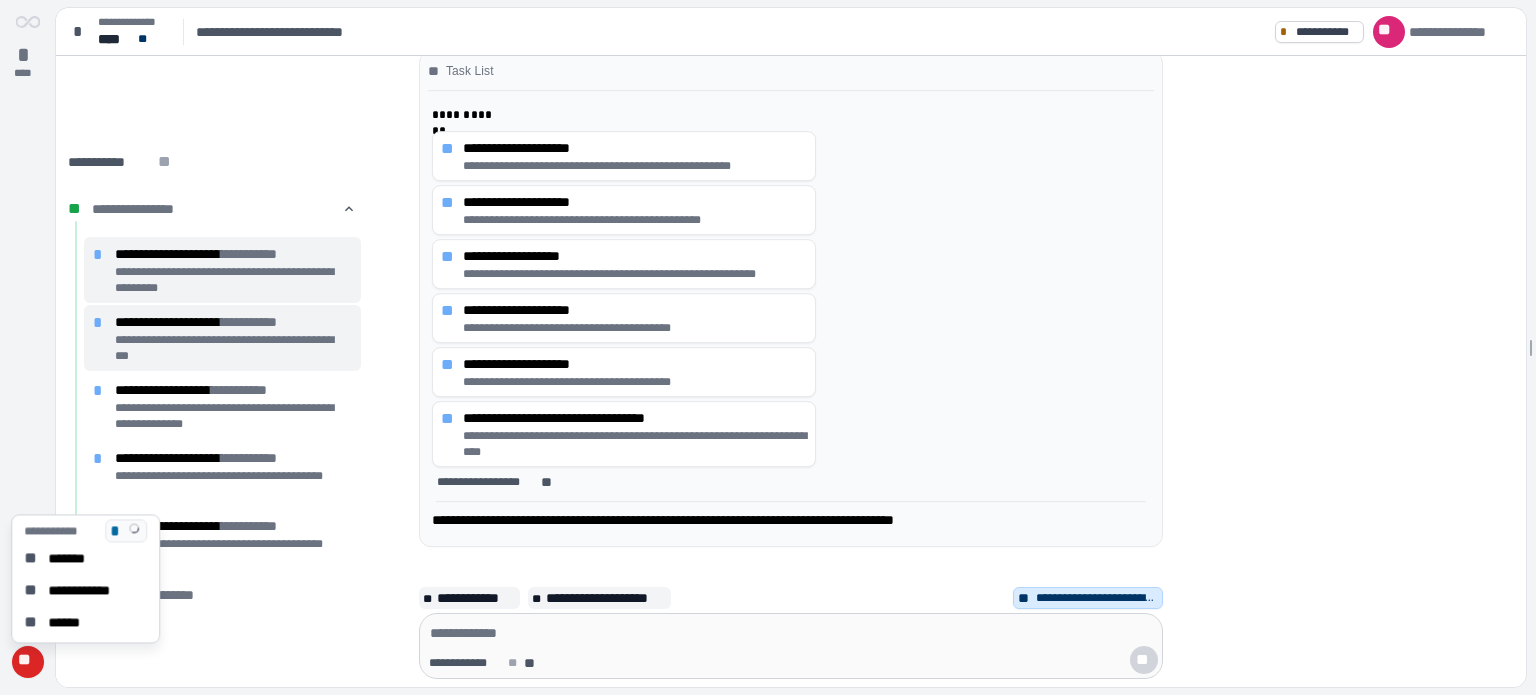 click on "**" at bounding box center [27, 662] 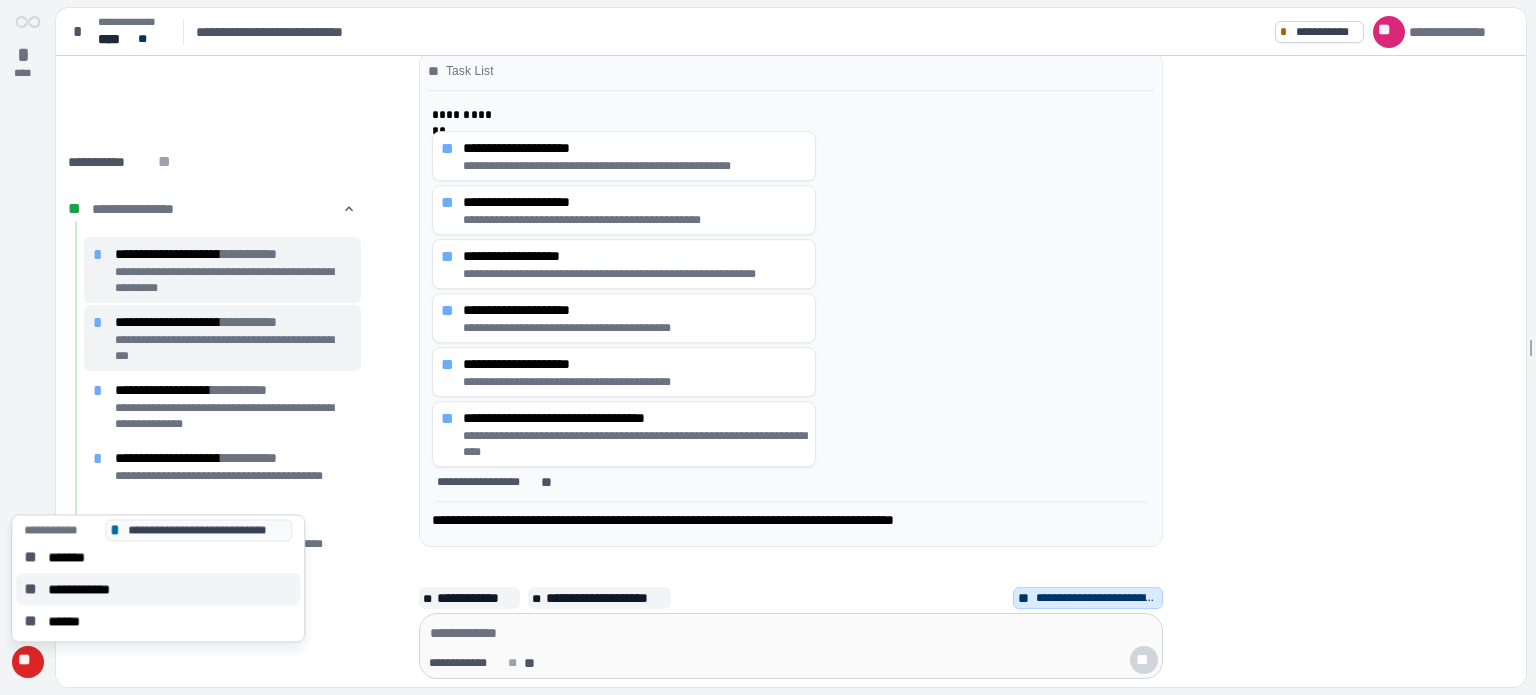 click on "**********" at bounding box center [89, 589] 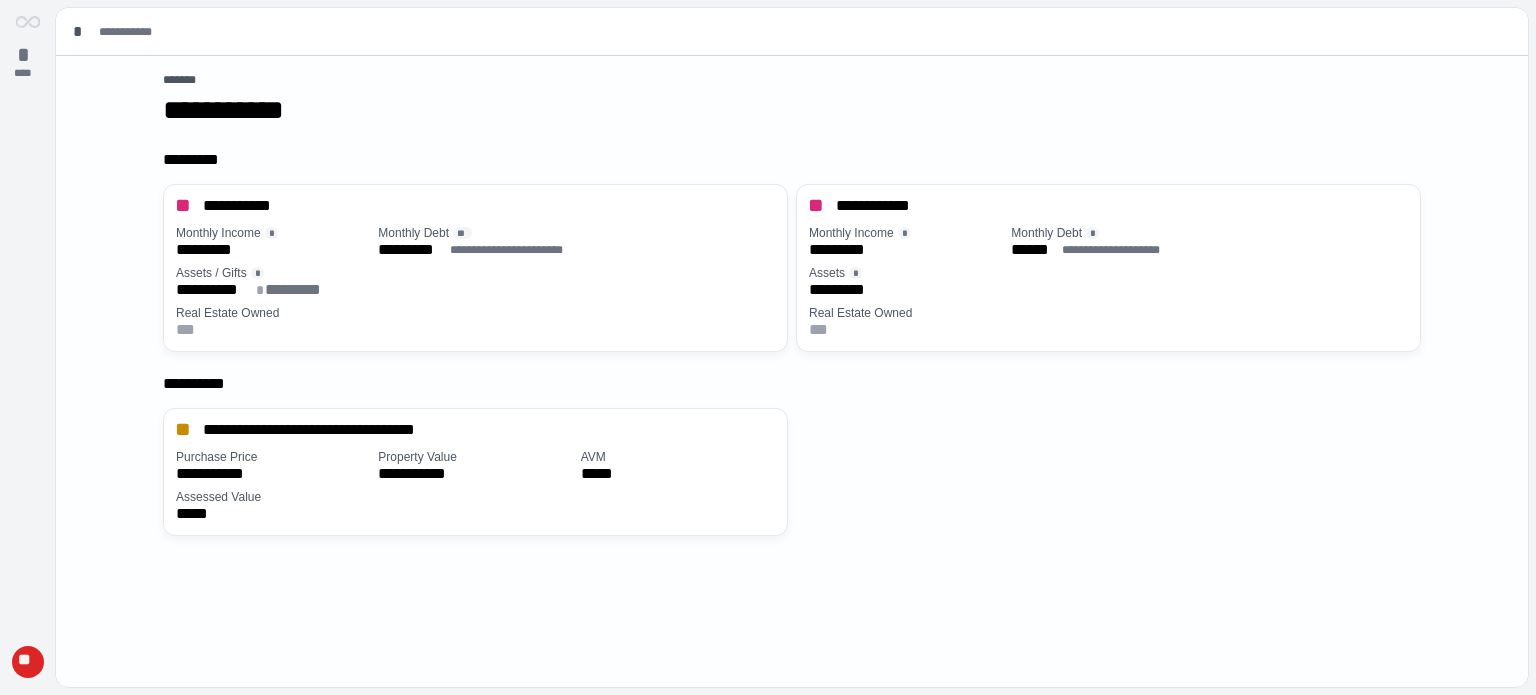 click on "**********" at bounding box center (796, 472) 